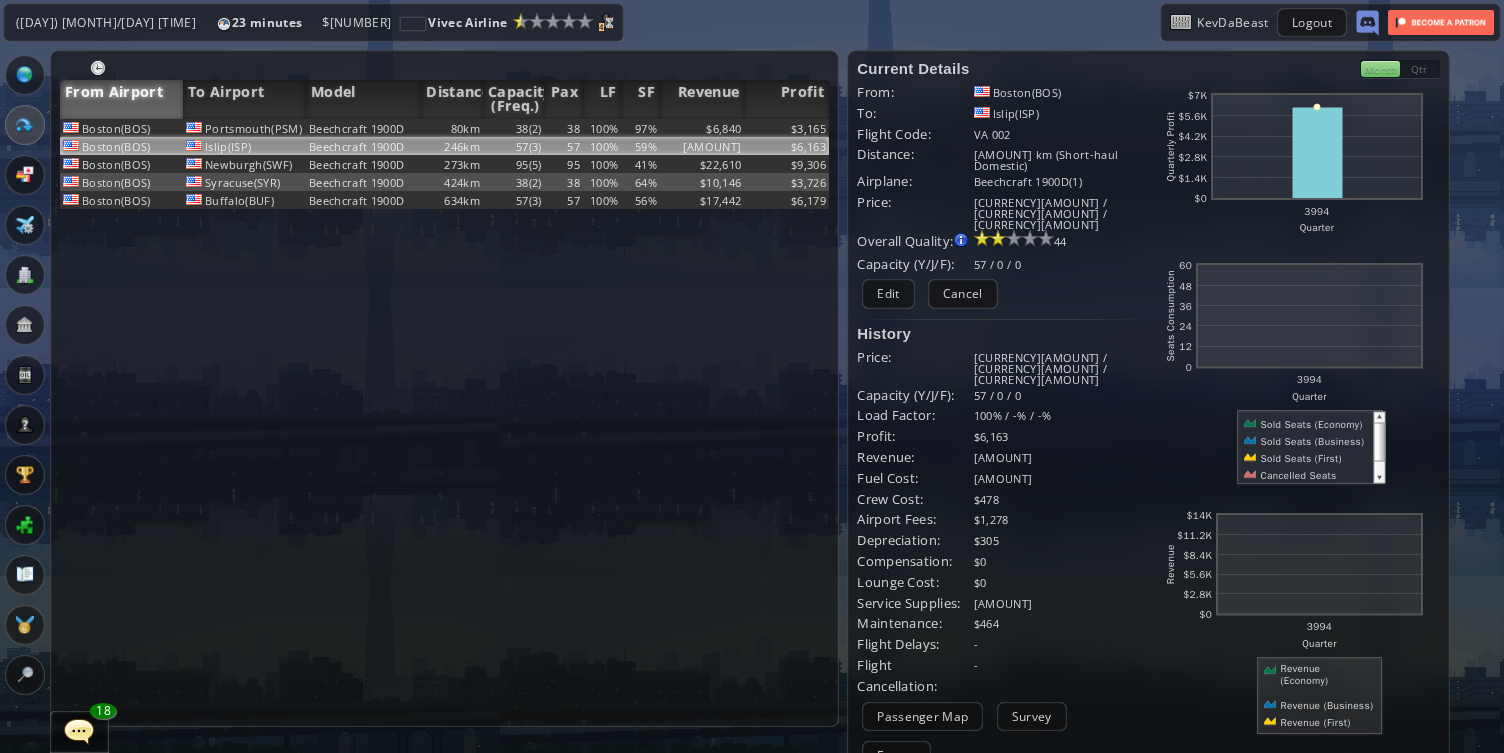 scroll, scrollTop: 0, scrollLeft: 0, axis: both 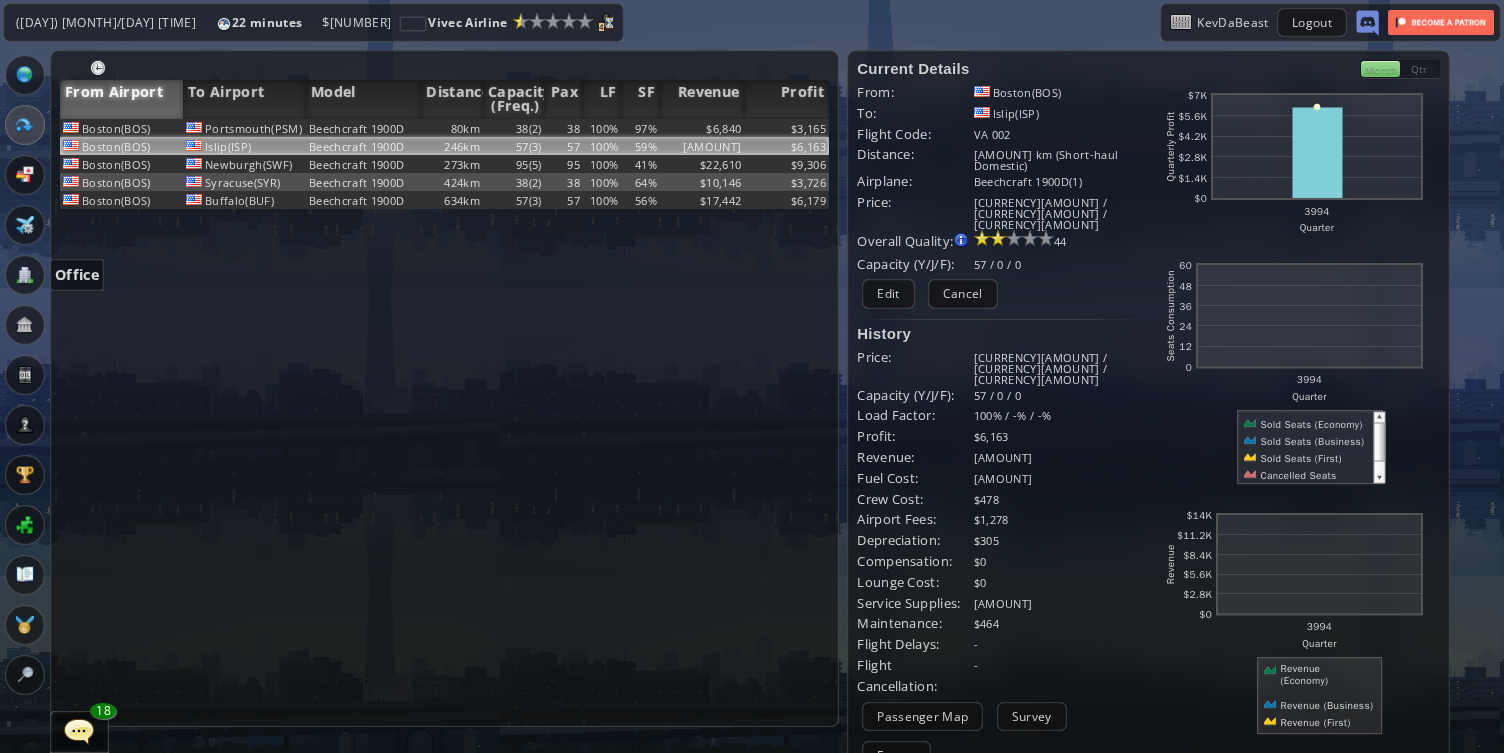 click at bounding box center [25, 275] 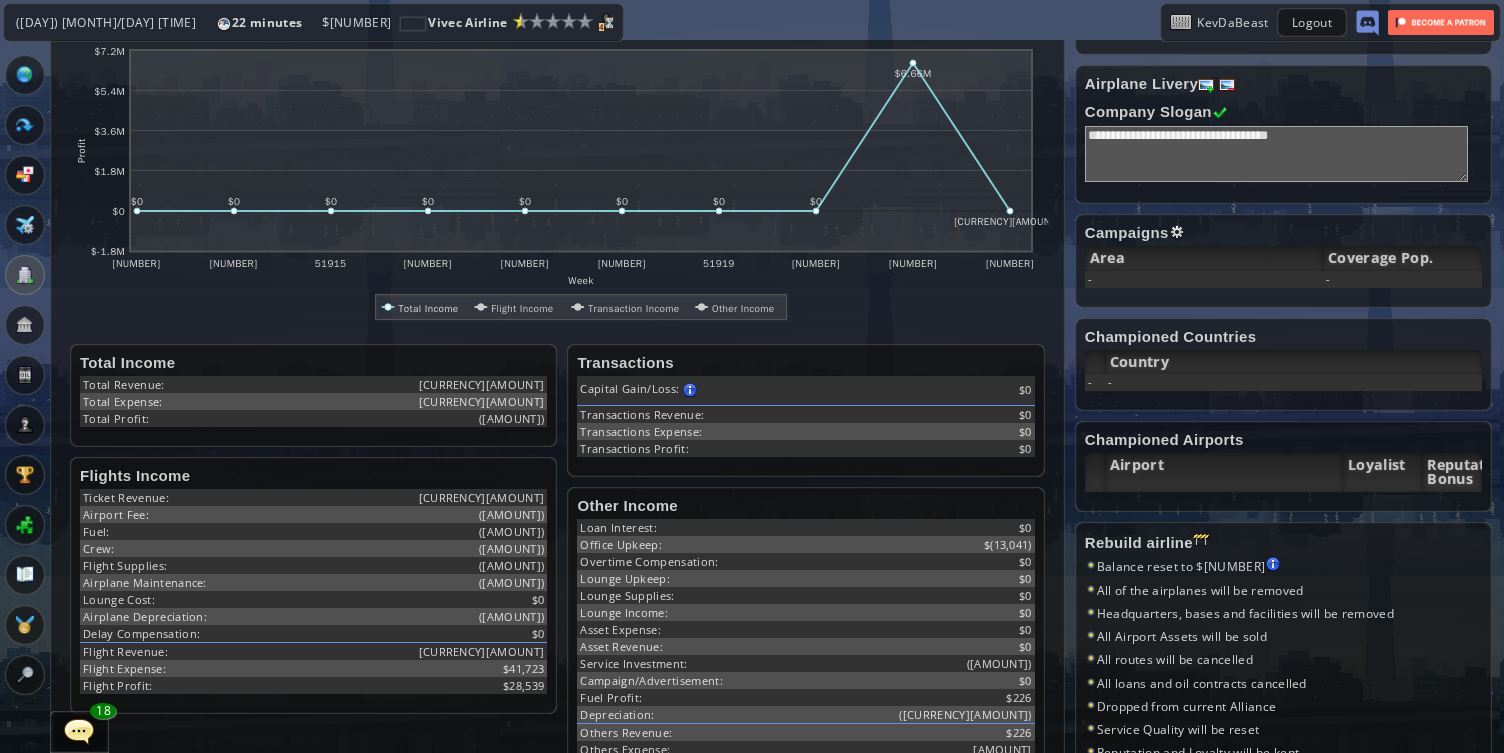 scroll, scrollTop: 400, scrollLeft: 0, axis: vertical 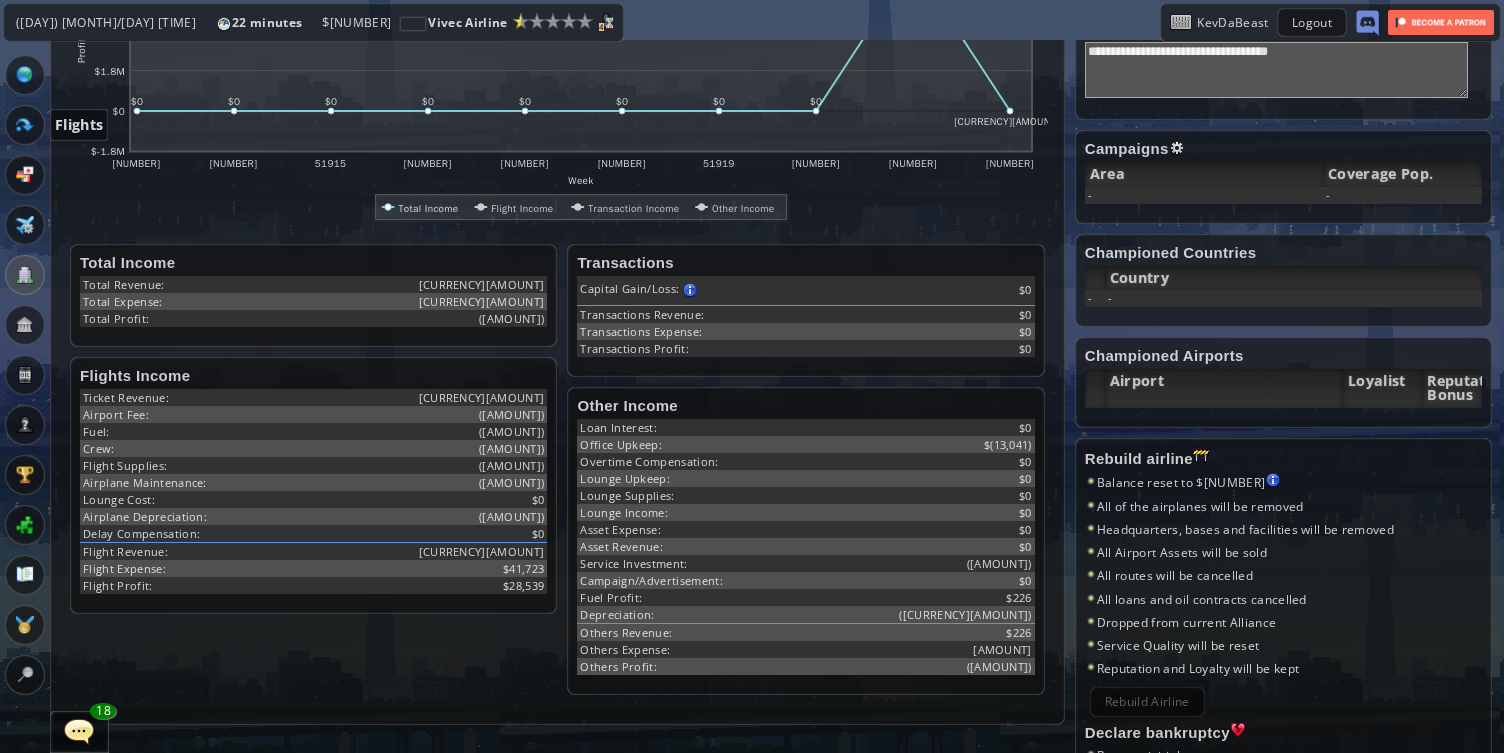 click at bounding box center (25, 125) 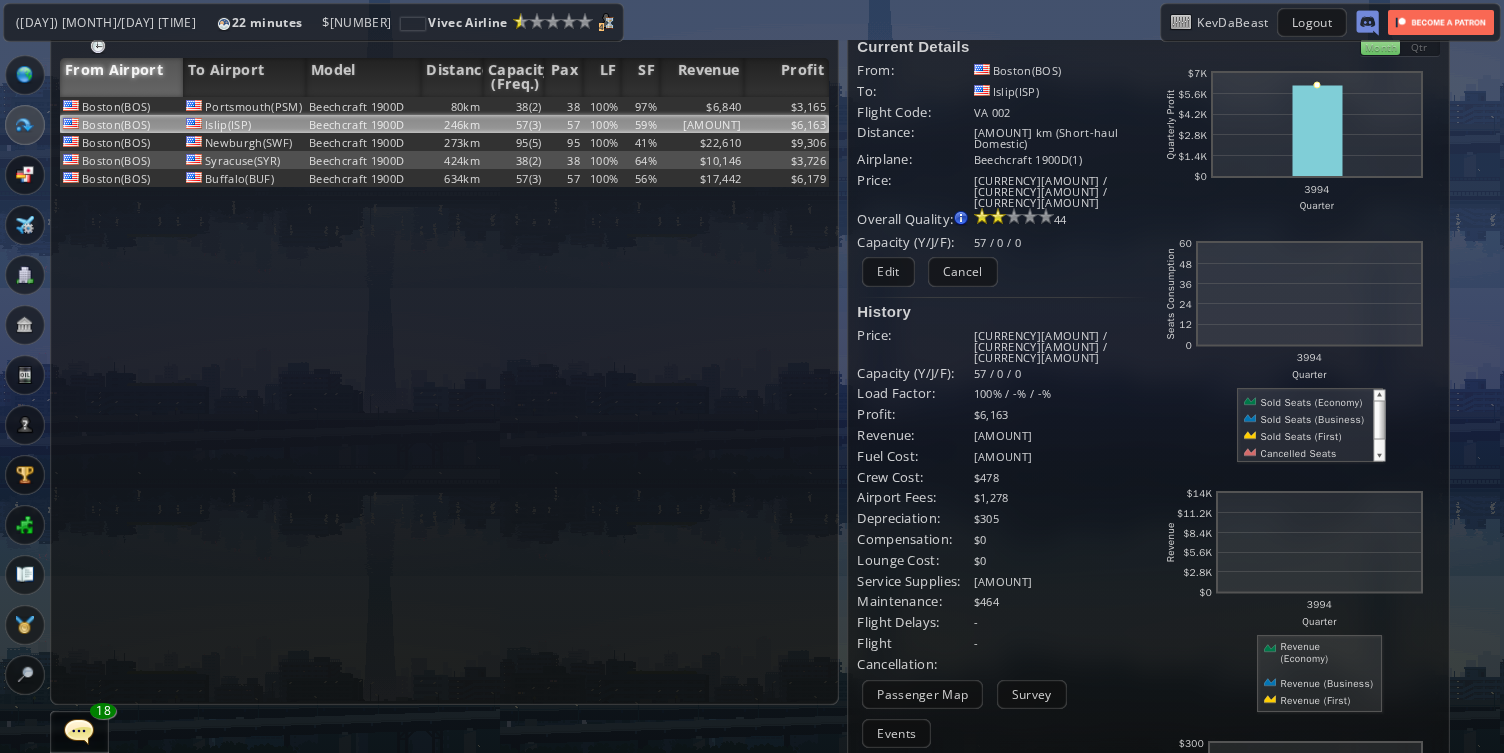 scroll, scrollTop: 0, scrollLeft: 0, axis: both 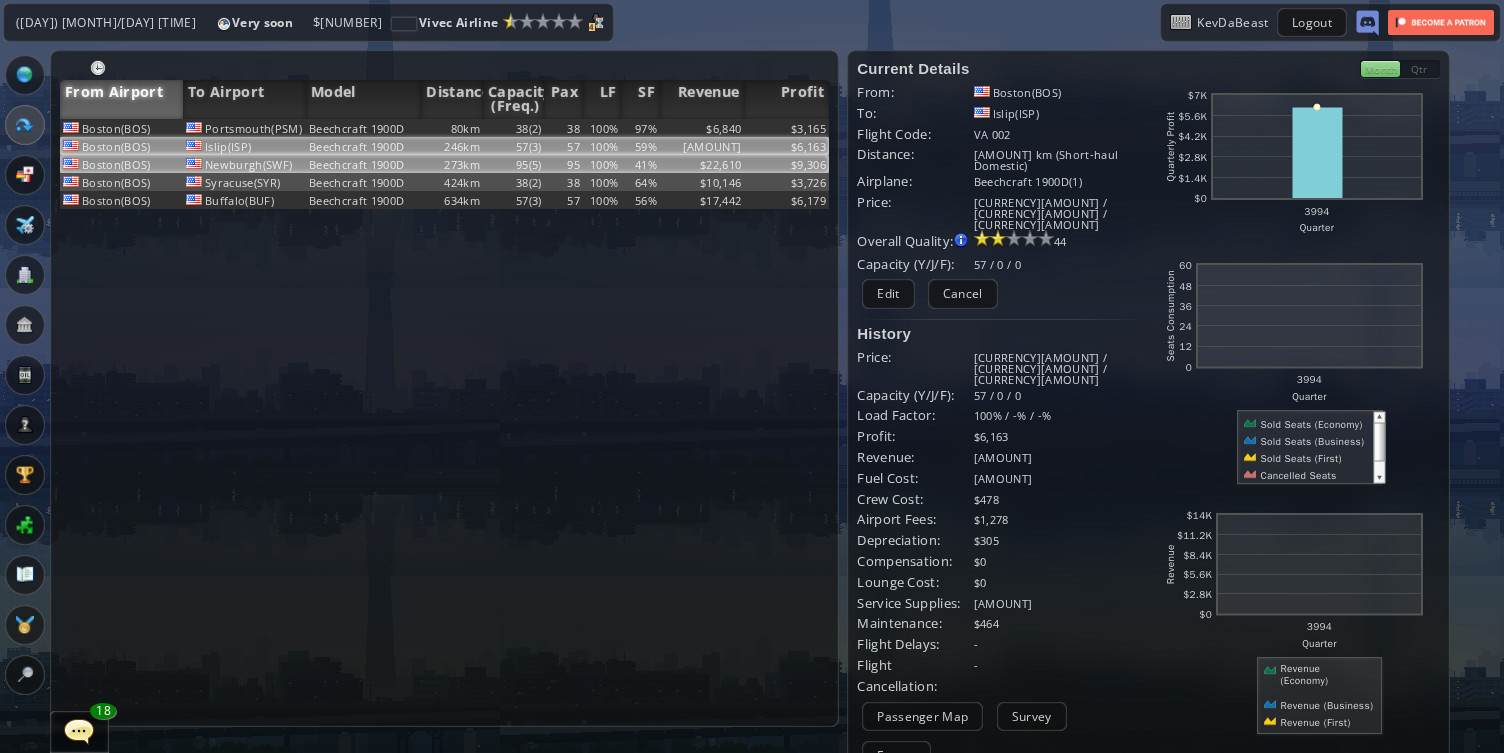 click on "Beechcraft 1900D" at bounding box center [363, 128] 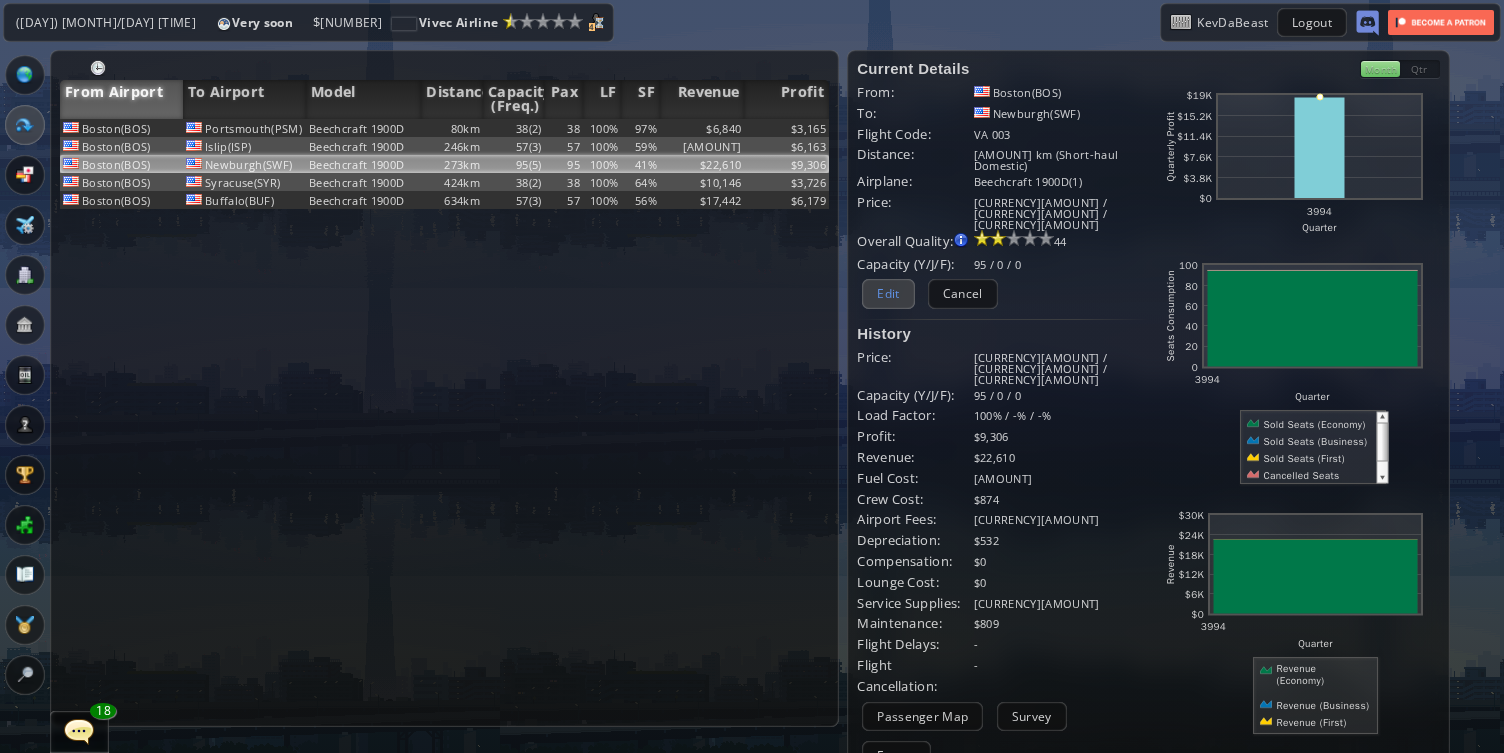 click on "Edit" at bounding box center (888, 293) 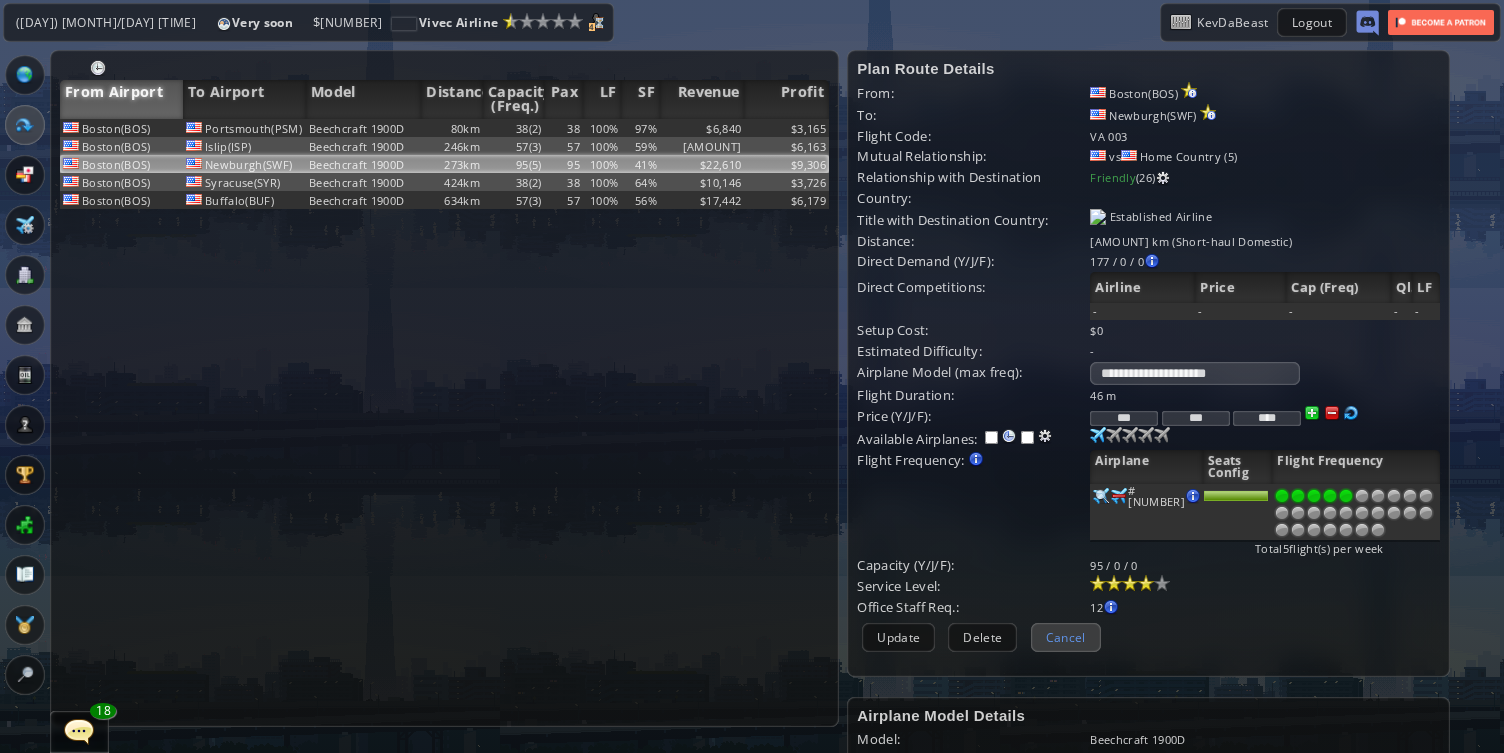 click on "Cancel" at bounding box center (1066, 637) 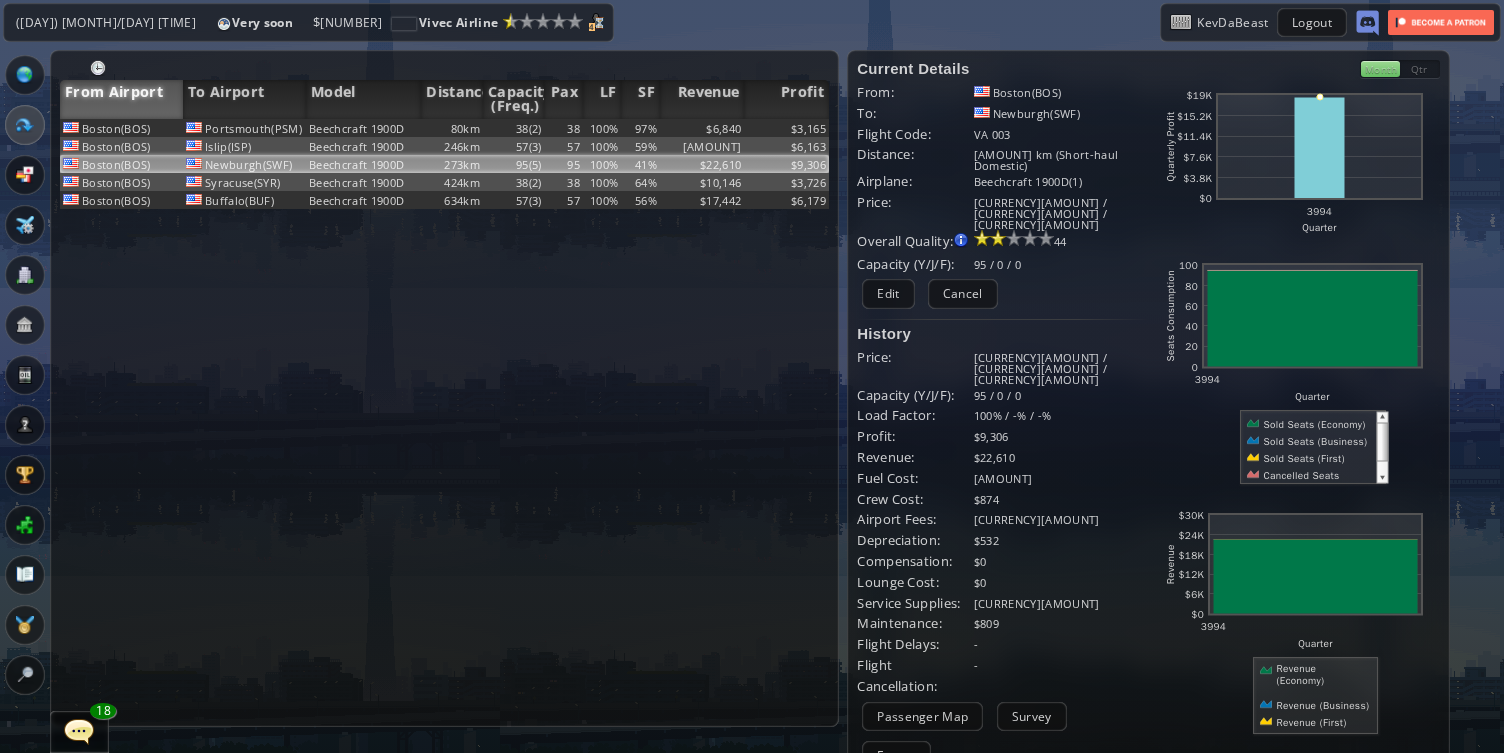 click on "Survey" at bounding box center [1032, 716] 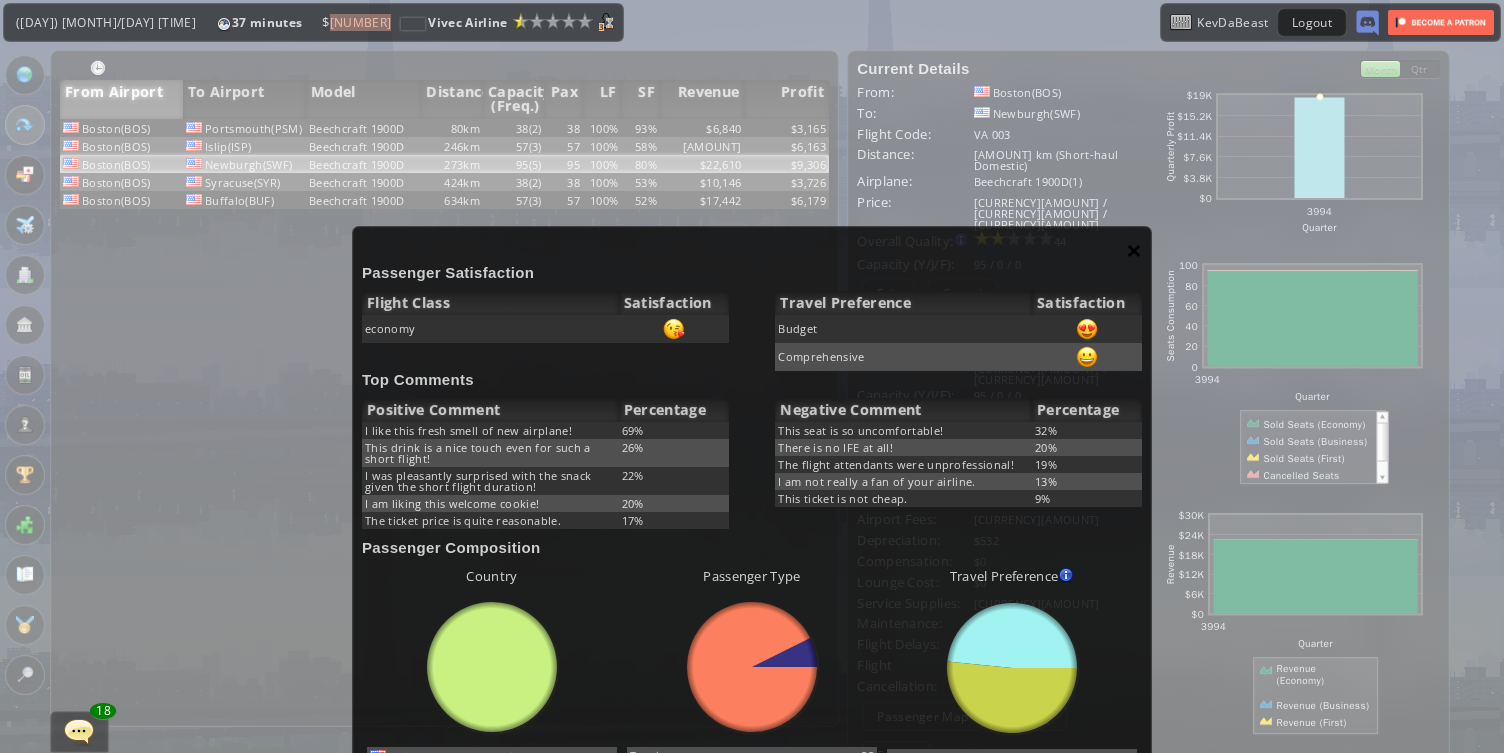 click on "×" at bounding box center (1134, 250) 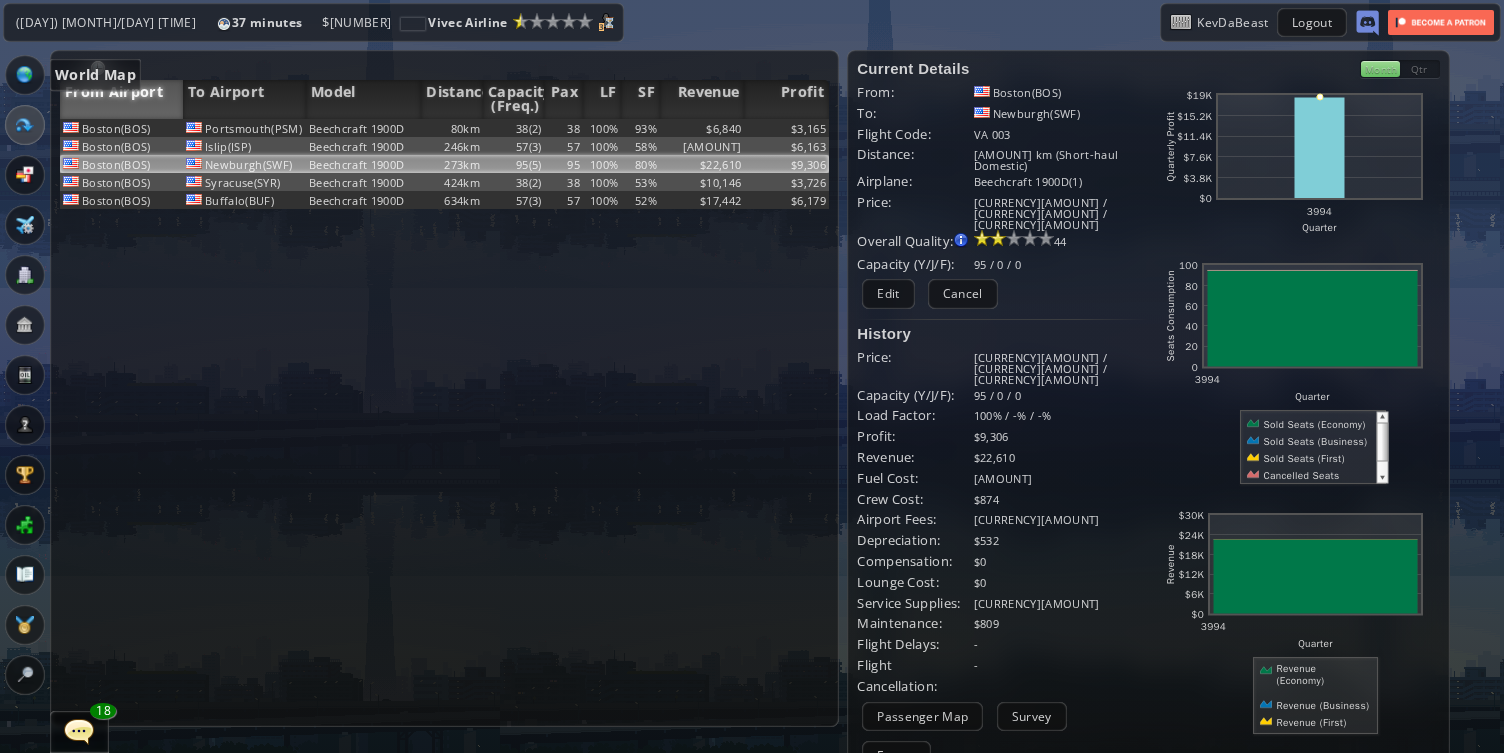 click at bounding box center (25, 75) 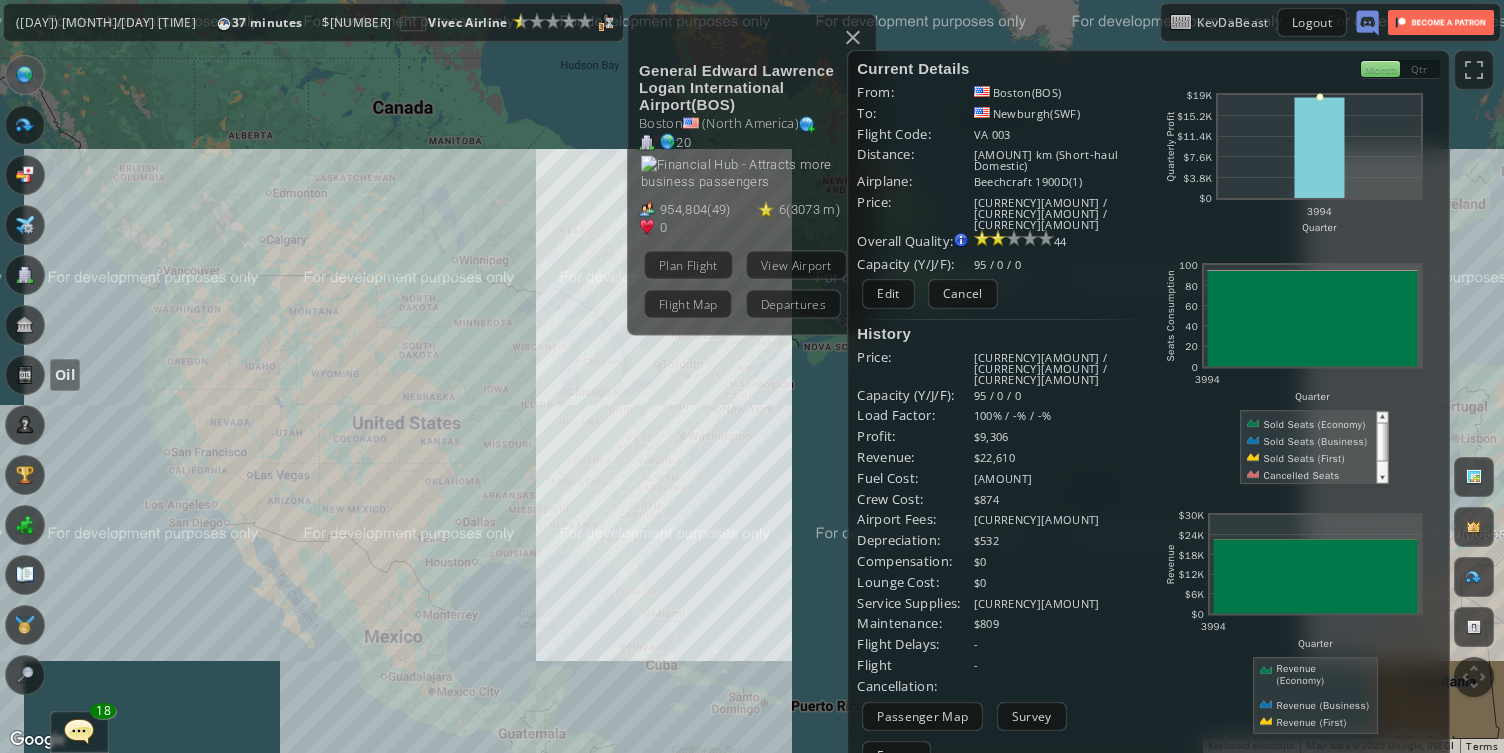 click at bounding box center [25, 375] 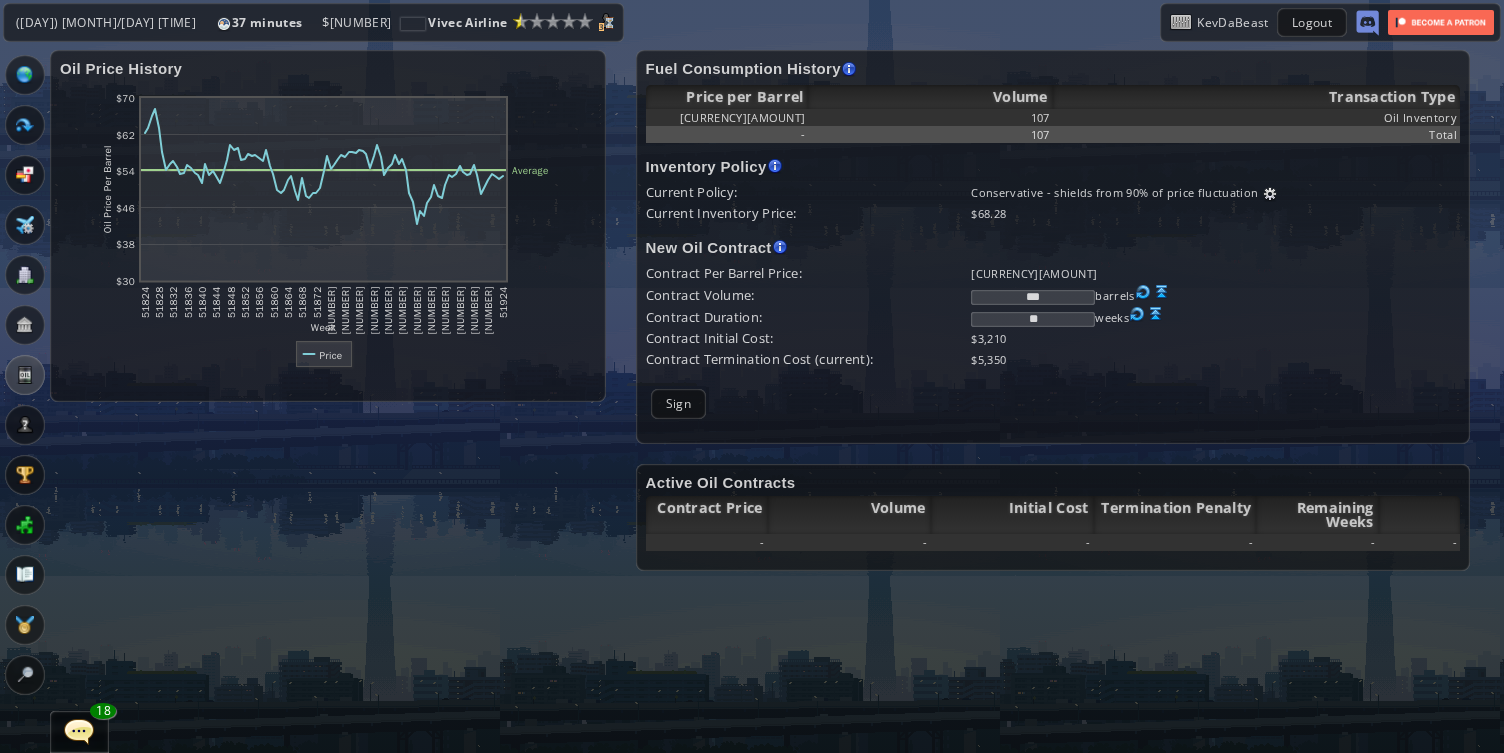 click at bounding box center (1162, 292) 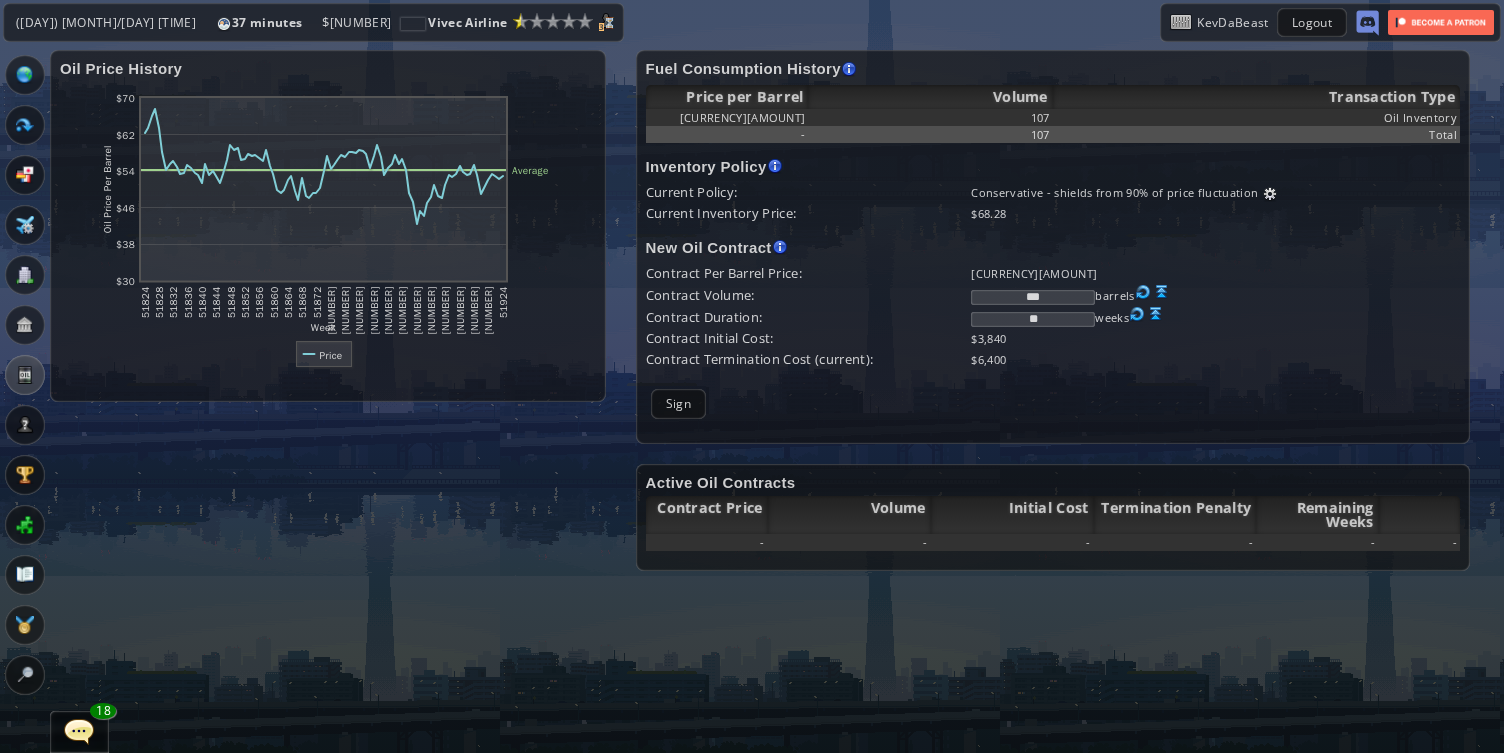 click at bounding box center (1162, 292) 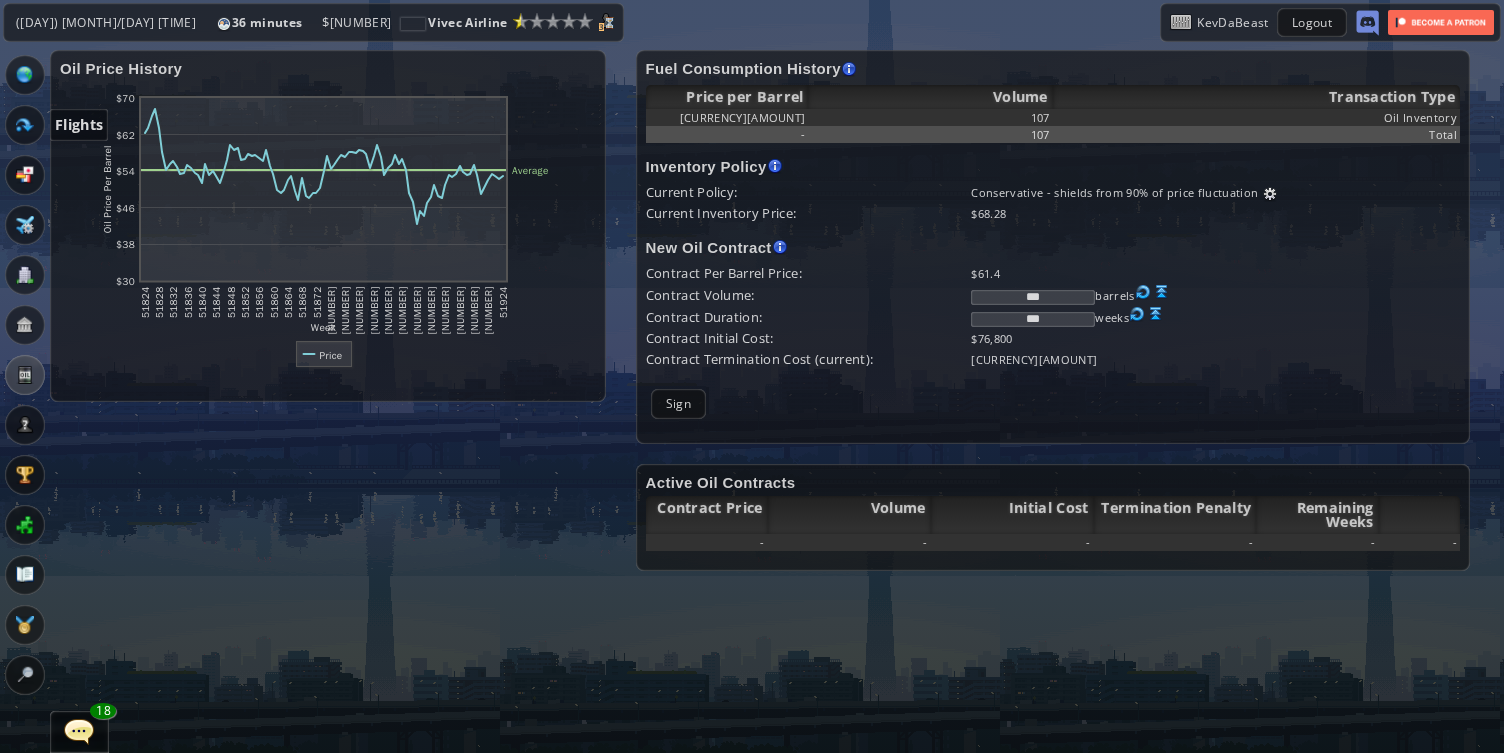 click at bounding box center [25, 125] 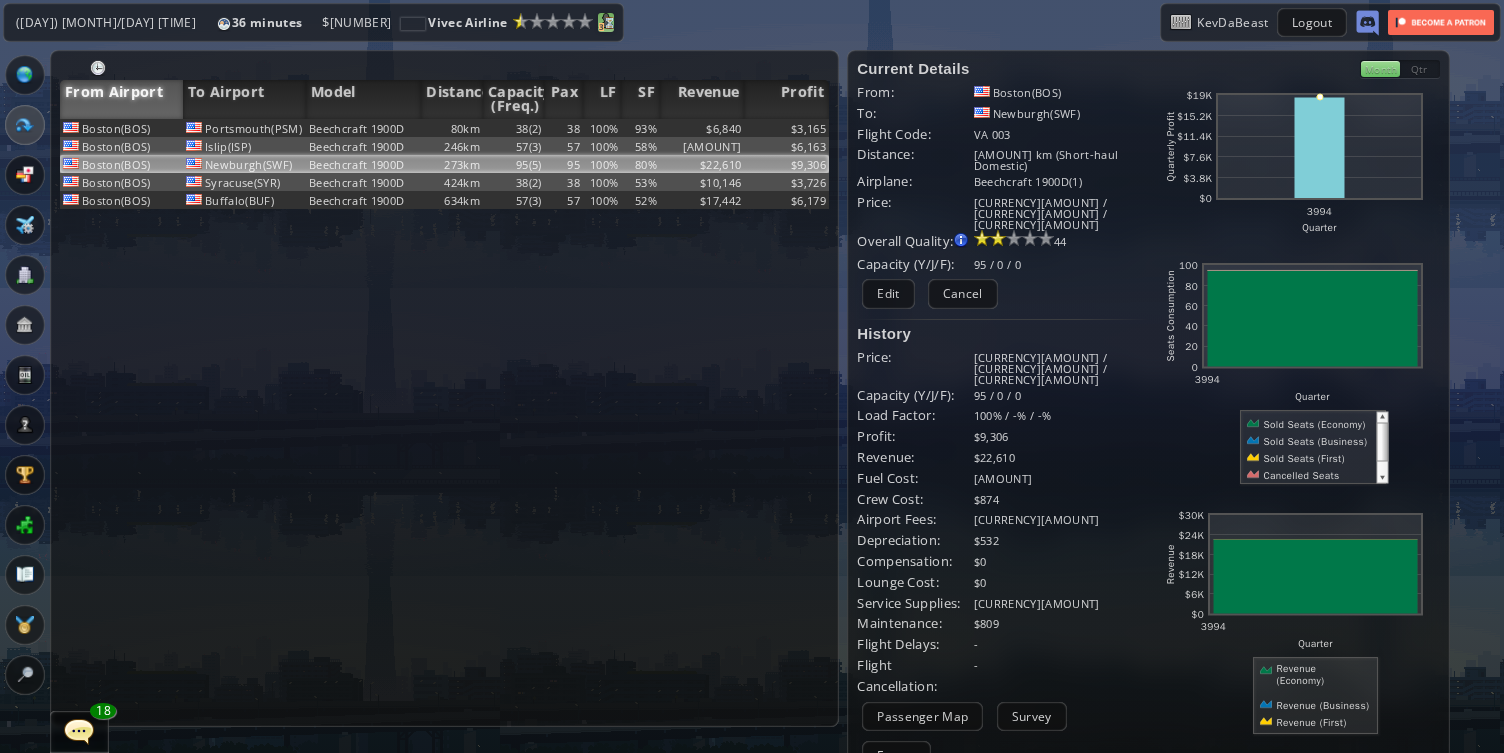 click on "3" at bounding box center [601, 27] 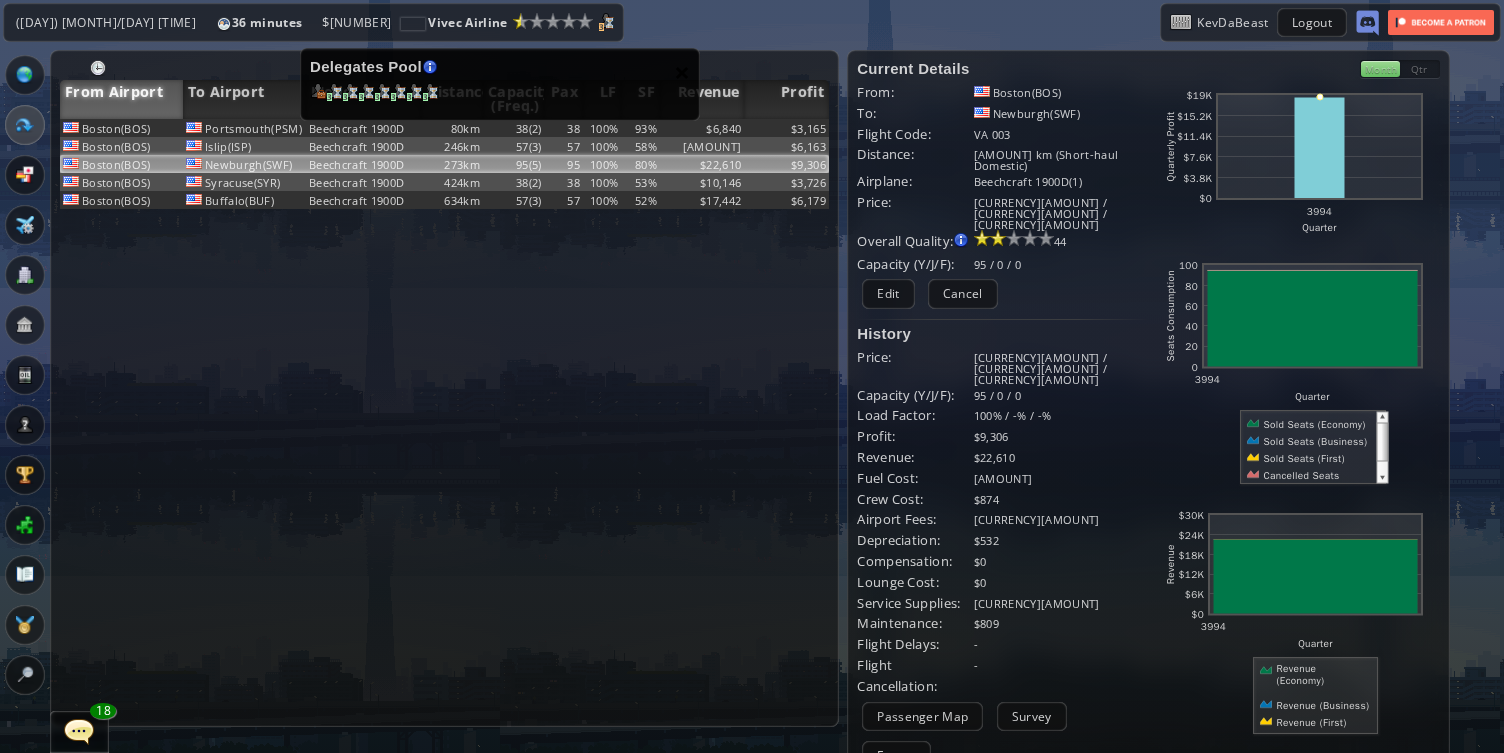click on "×" at bounding box center (682, 72) 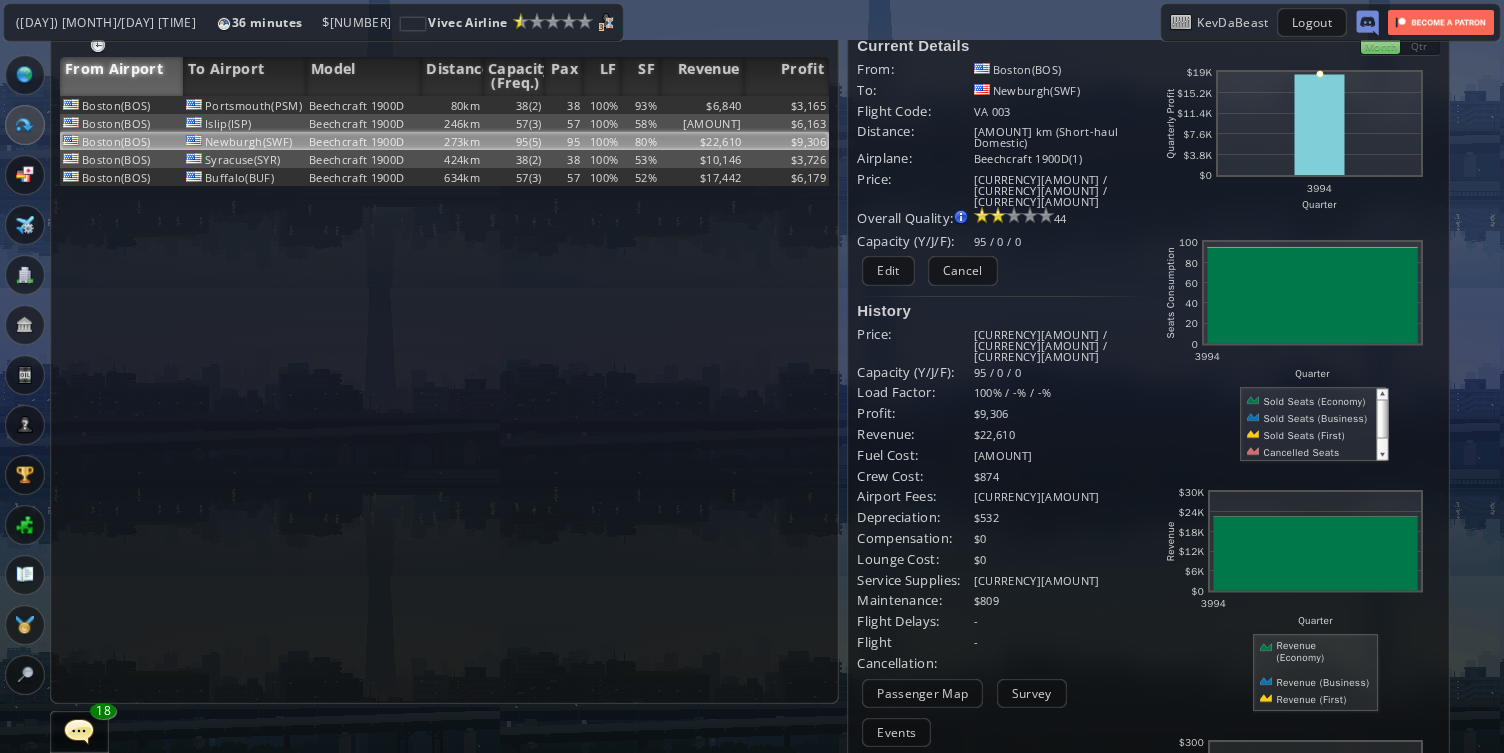 scroll, scrollTop: 0, scrollLeft: 0, axis: both 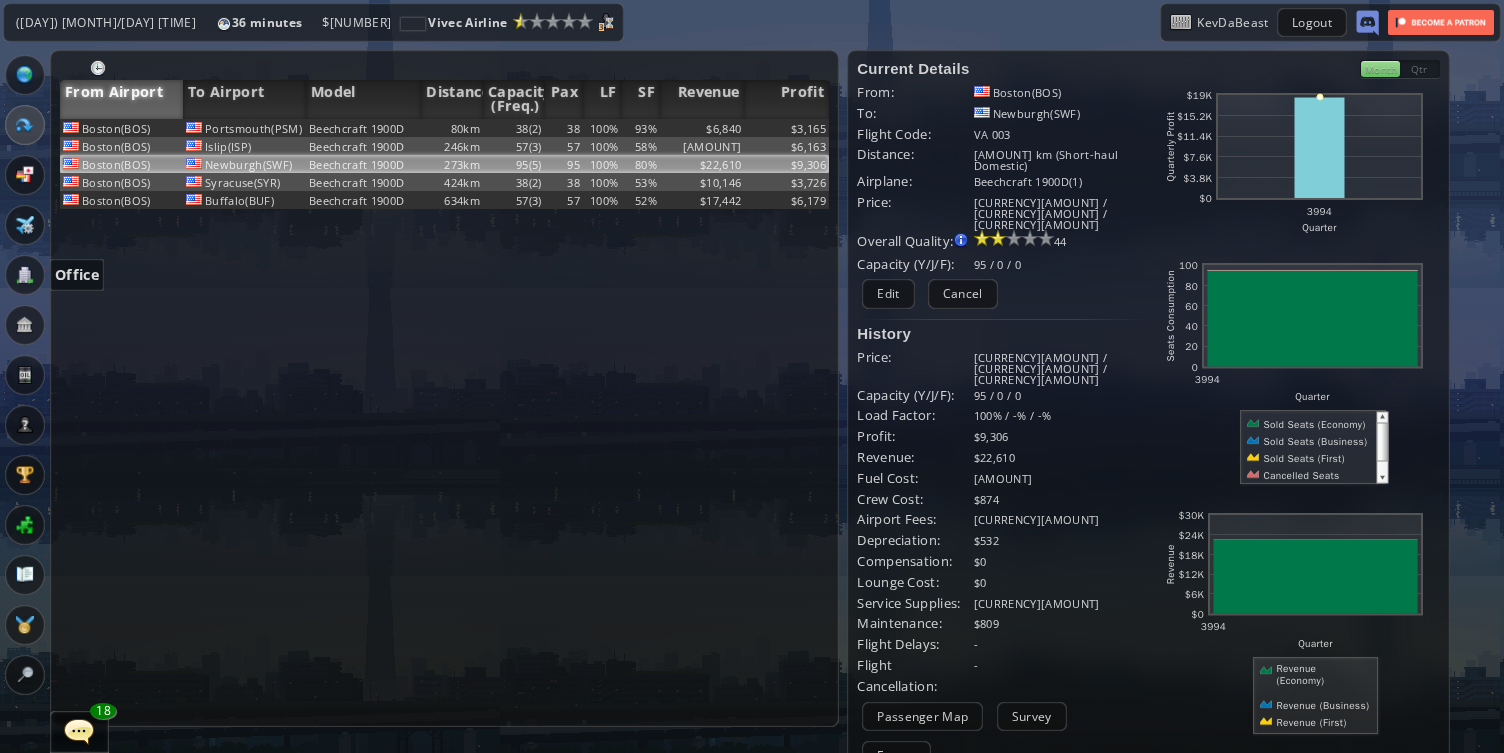 click at bounding box center (25, 275) 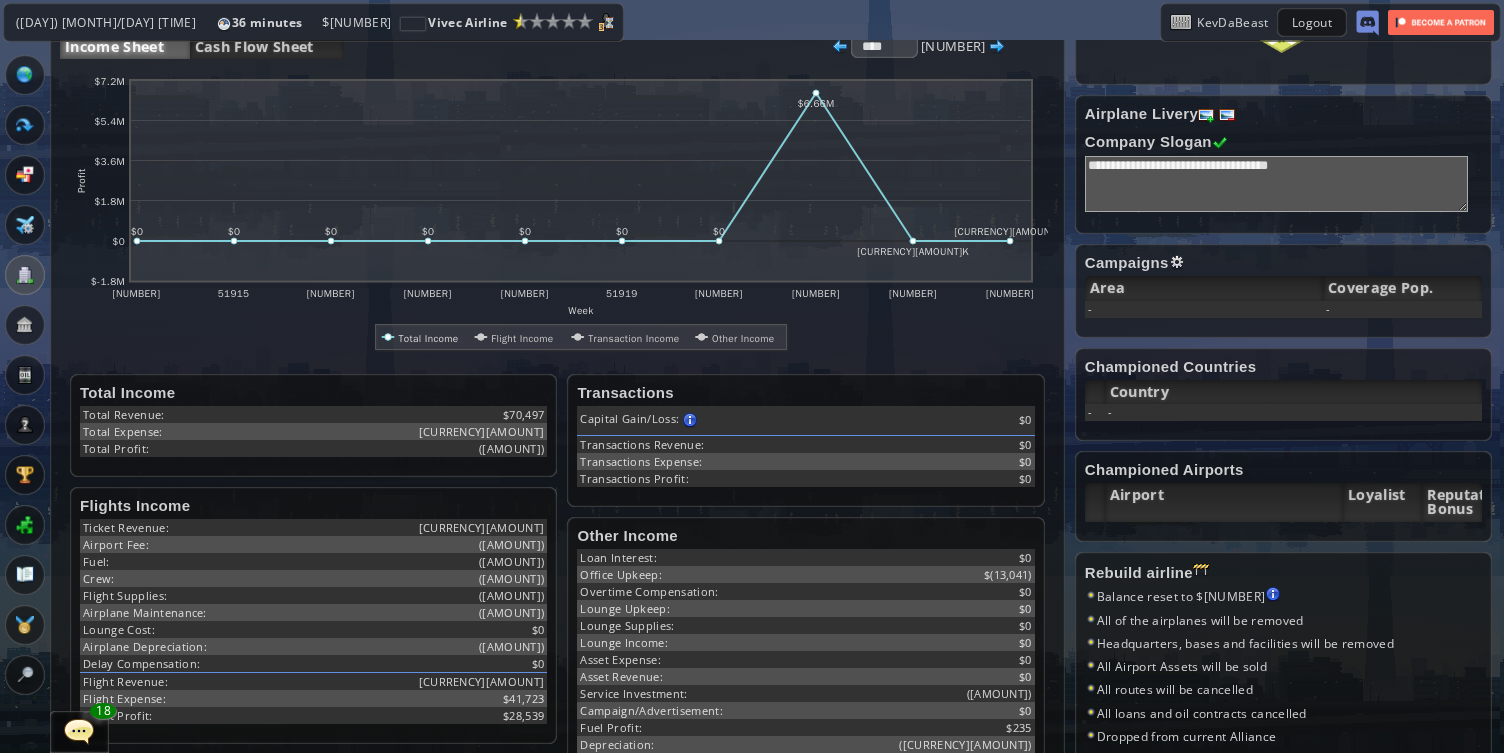 scroll, scrollTop: 197, scrollLeft: 0, axis: vertical 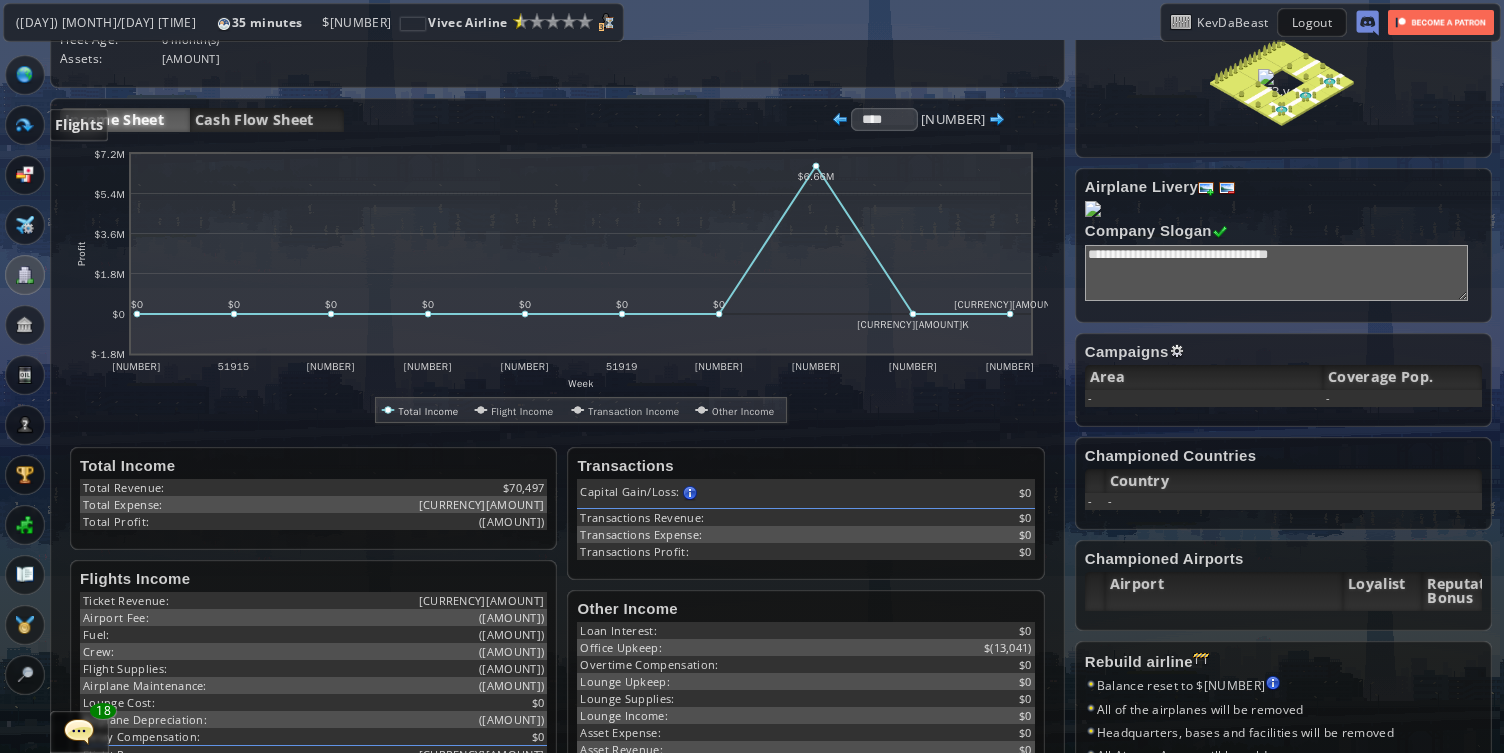 click at bounding box center [25, 125] 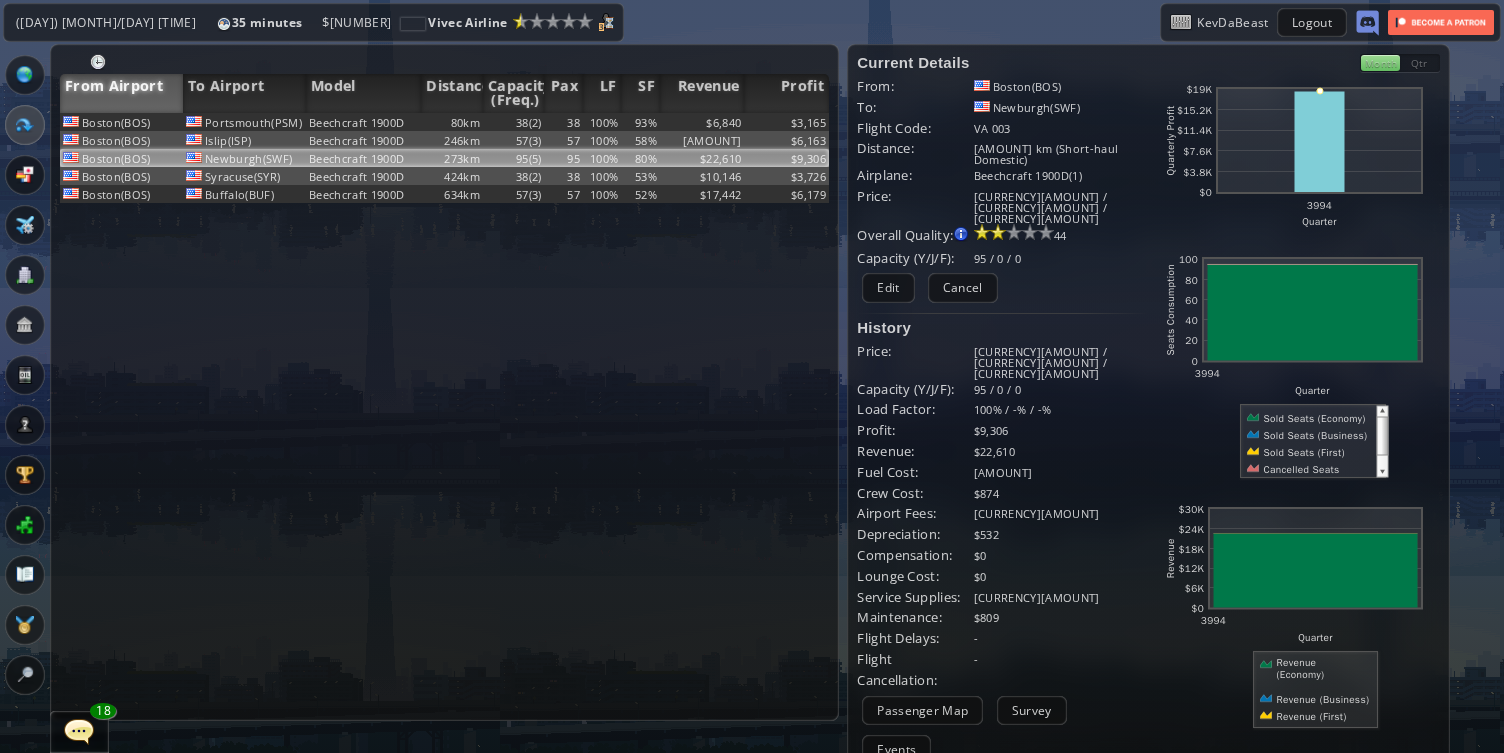 scroll, scrollTop: 0, scrollLeft: 0, axis: both 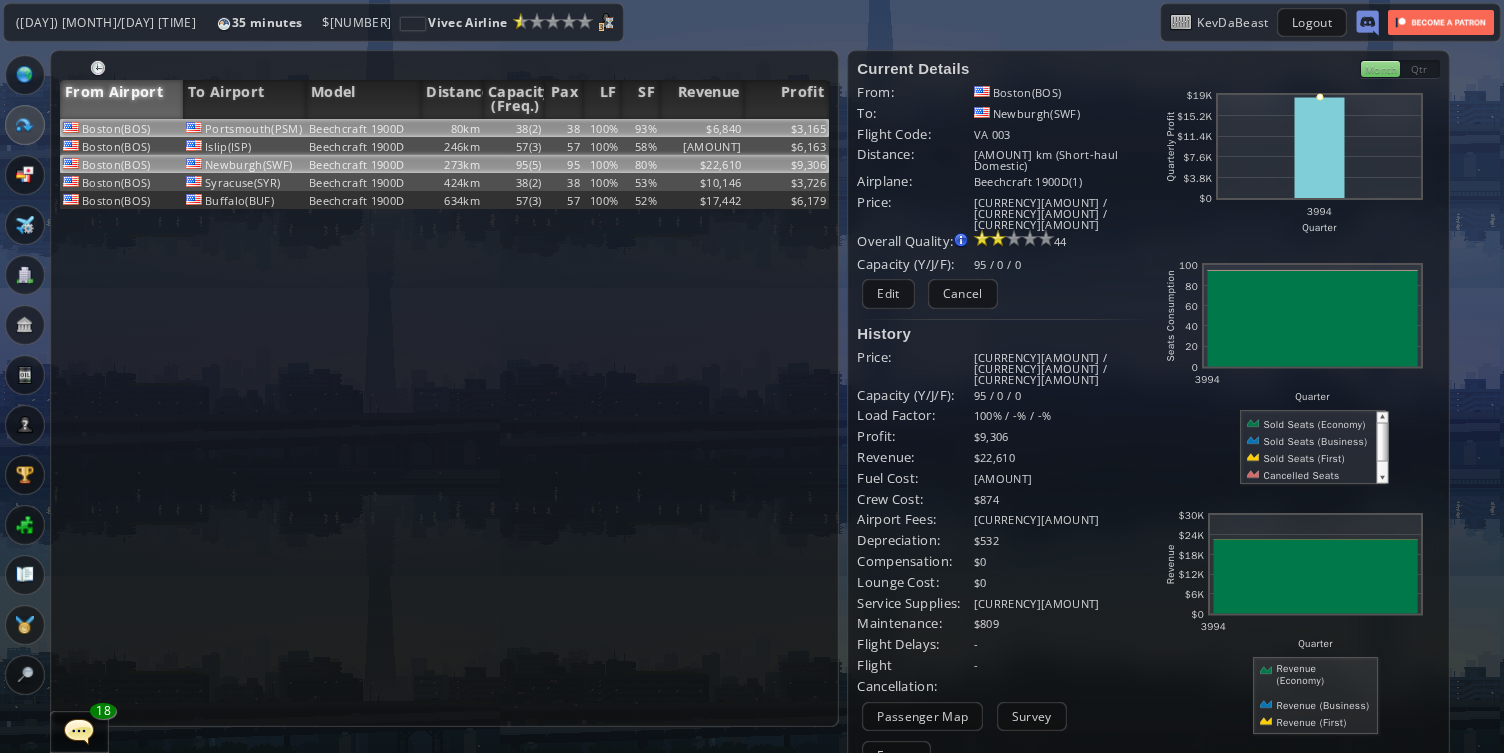 click on "Beechcraft 1900D" at bounding box center (363, 128) 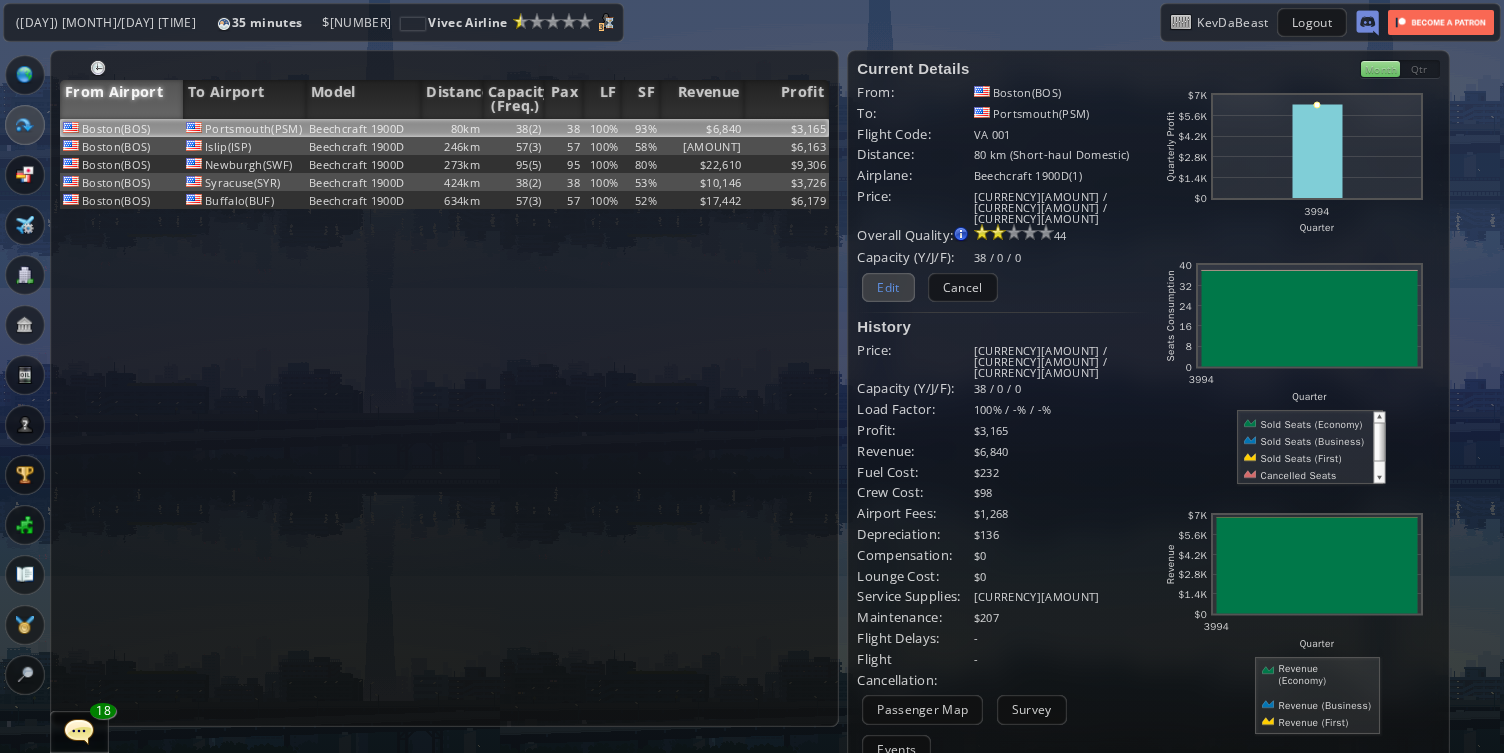 click on "Edit" at bounding box center (888, 287) 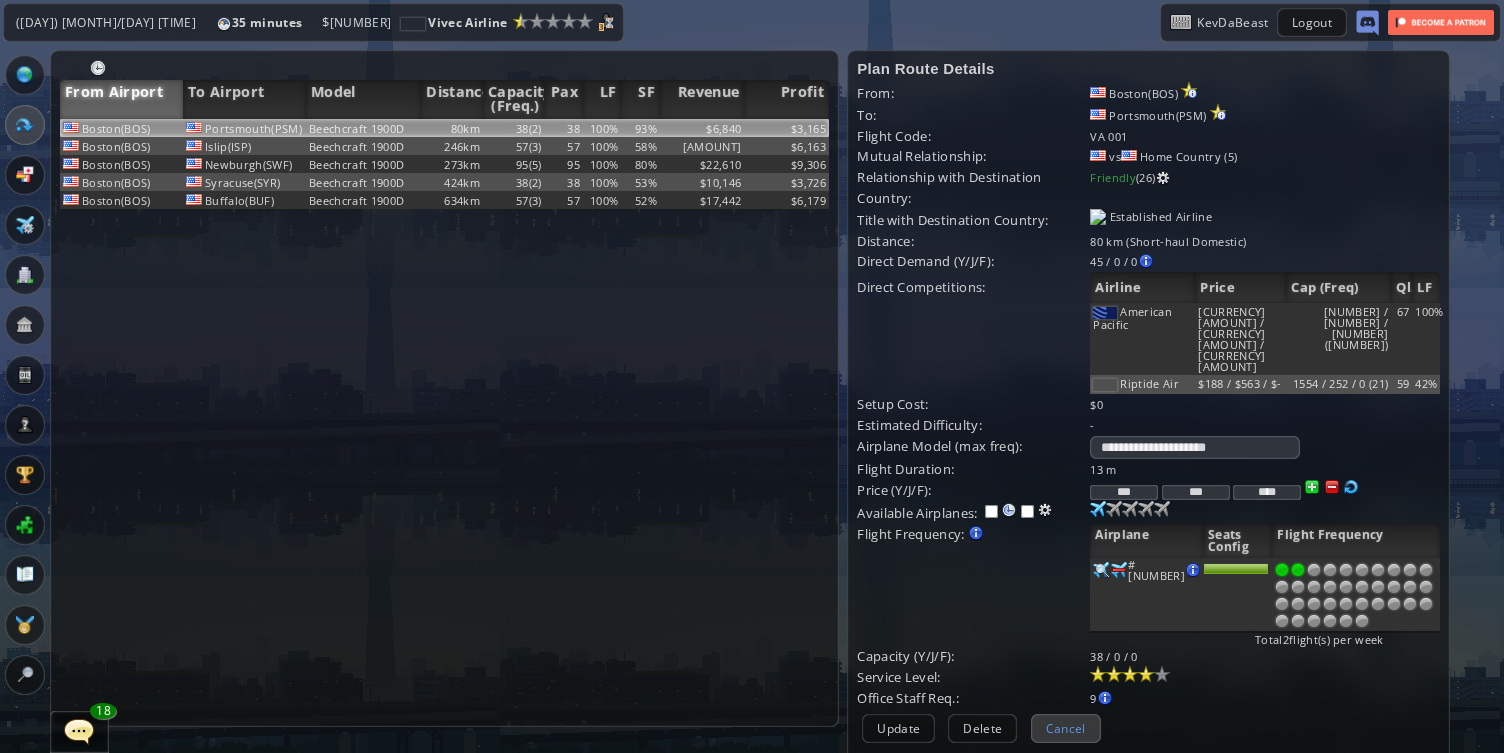 click on "Cancel" at bounding box center [1066, 728] 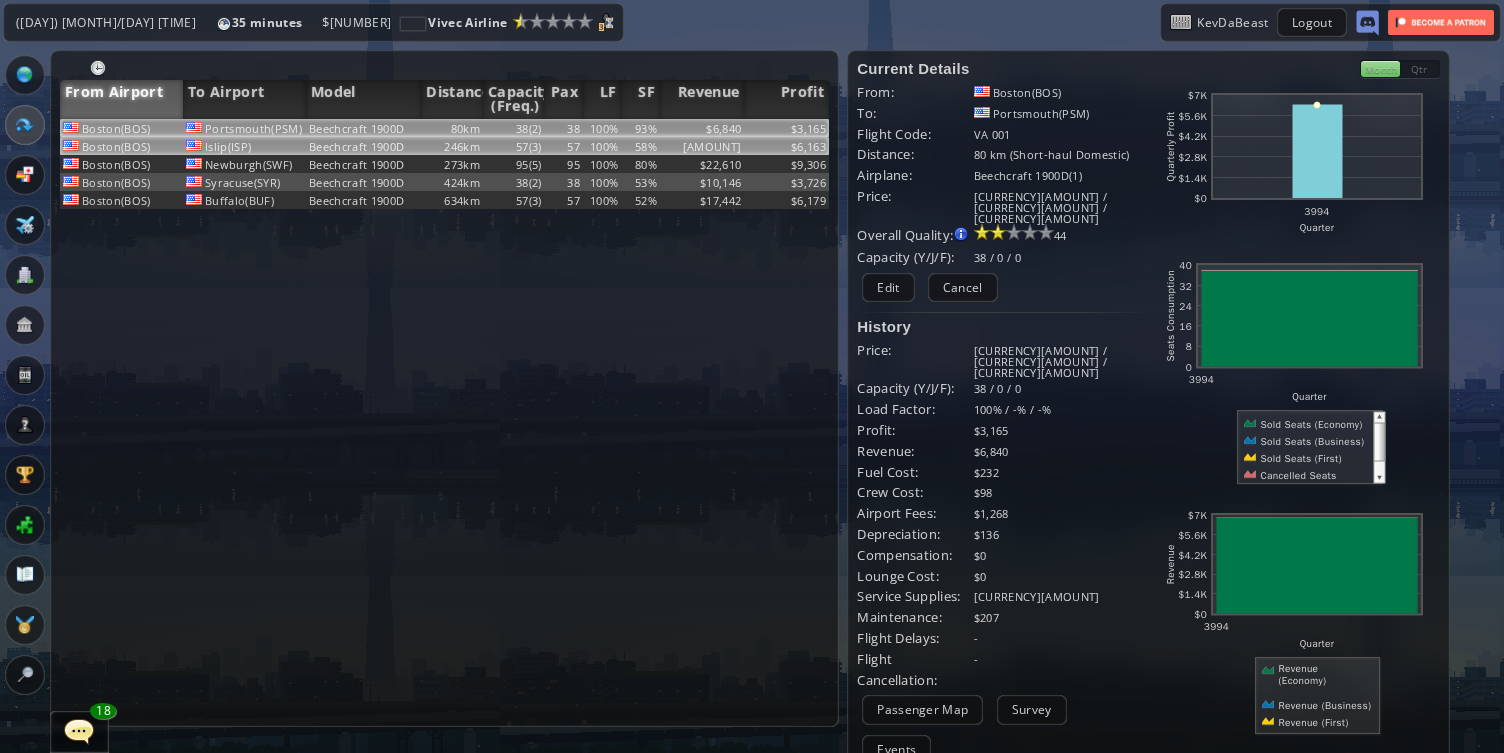 click on "Beechcraft 1900D" at bounding box center [363, 128] 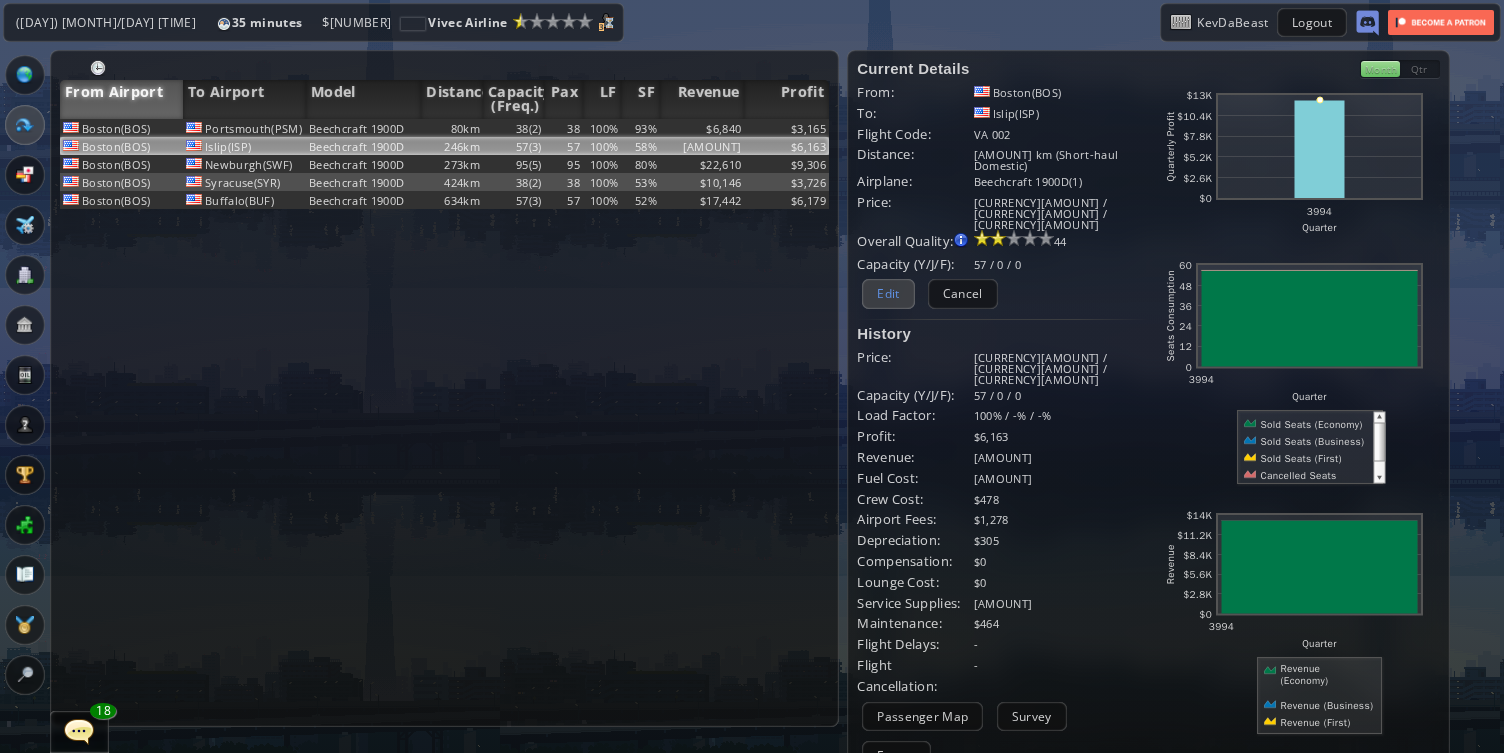 click on "Edit" at bounding box center [888, 293] 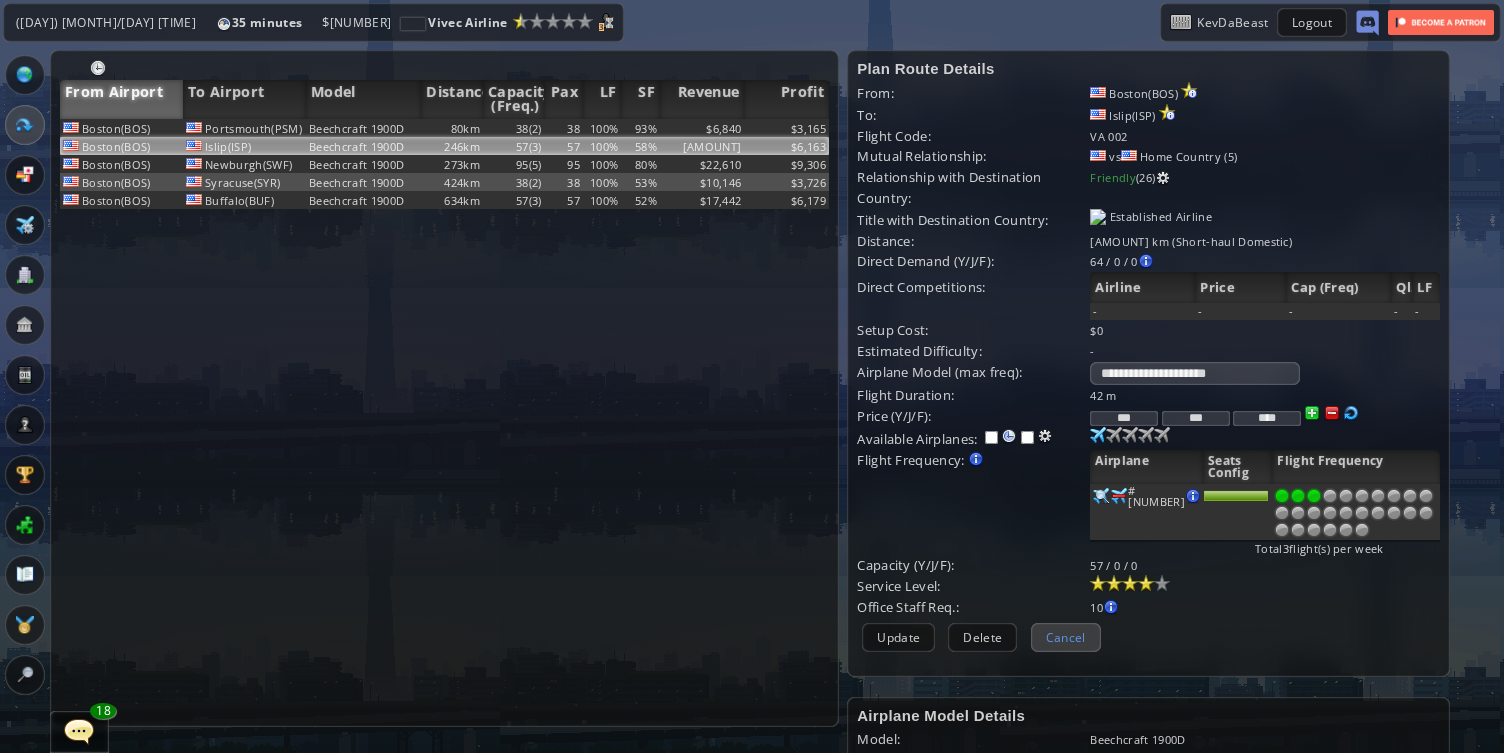 click on "Cancel" at bounding box center (1066, 637) 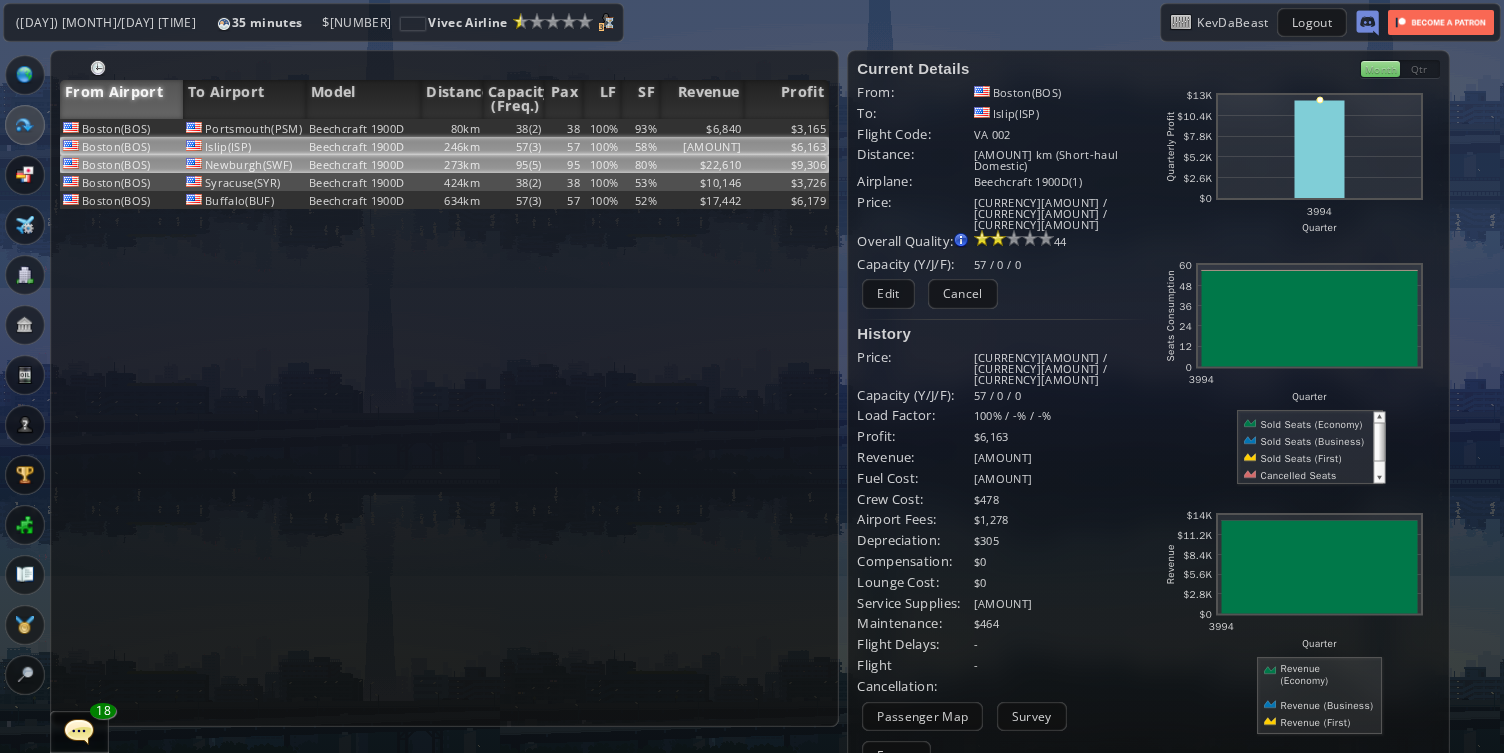 click on "Beechcraft 1900D" at bounding box center (363, 128) 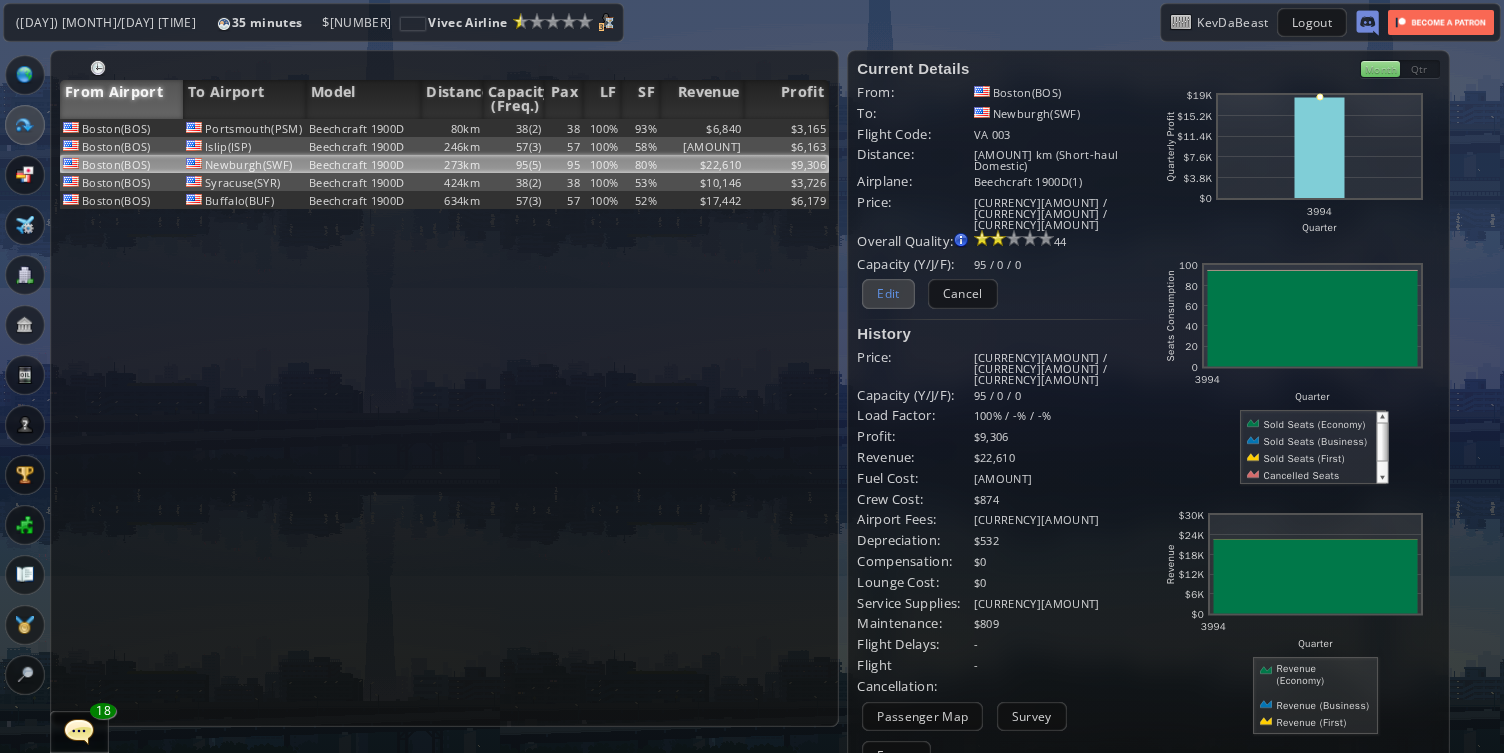 click on "Edit" at bounding box center (888, 293) 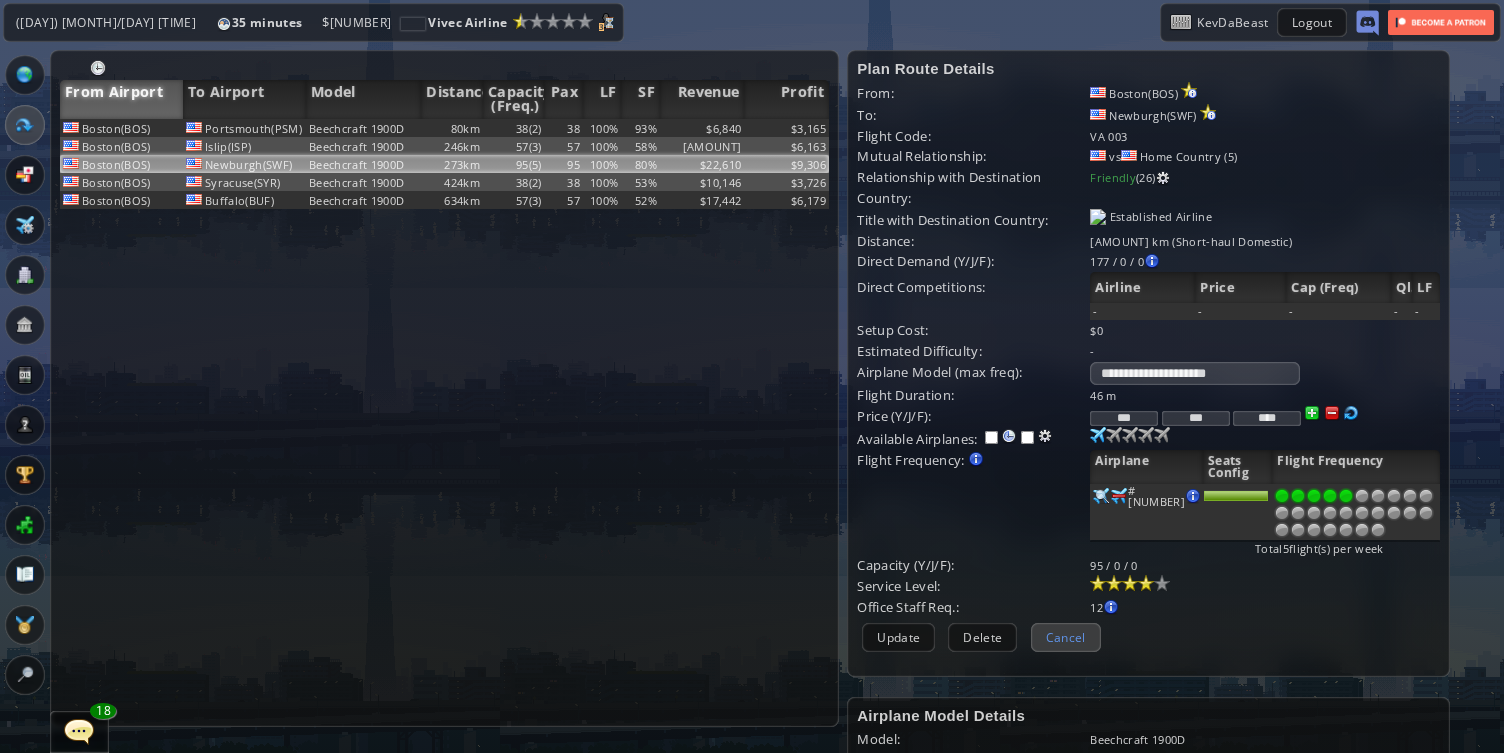 click on "Cancel" at bounding box center [1066, 637] 